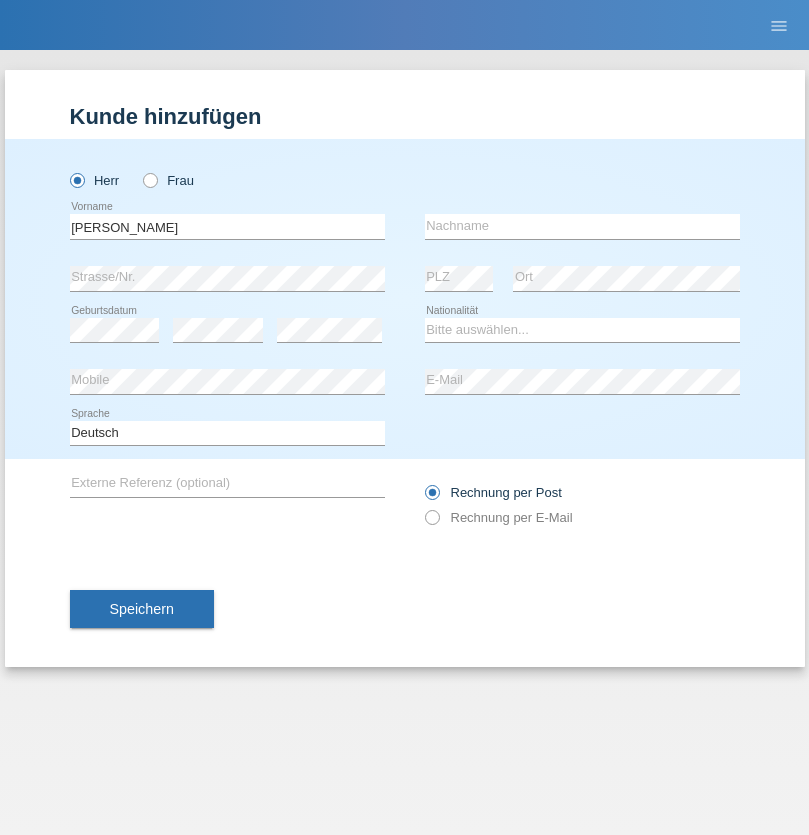 scroll, scrollTop: 0, scrollLeft: 0, axis: both 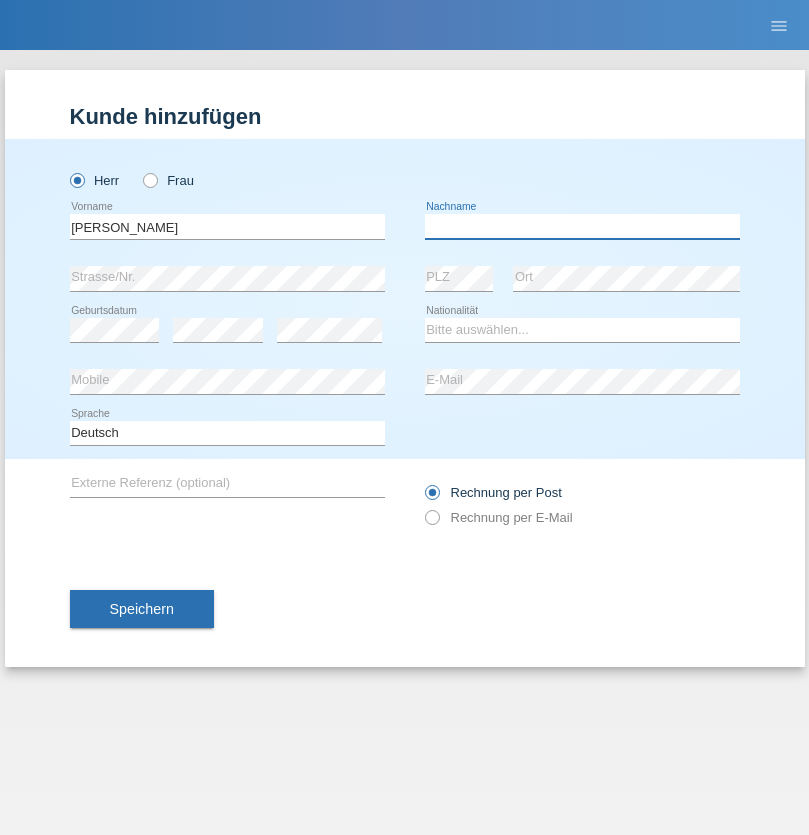 click at bounding box center (582, 226) 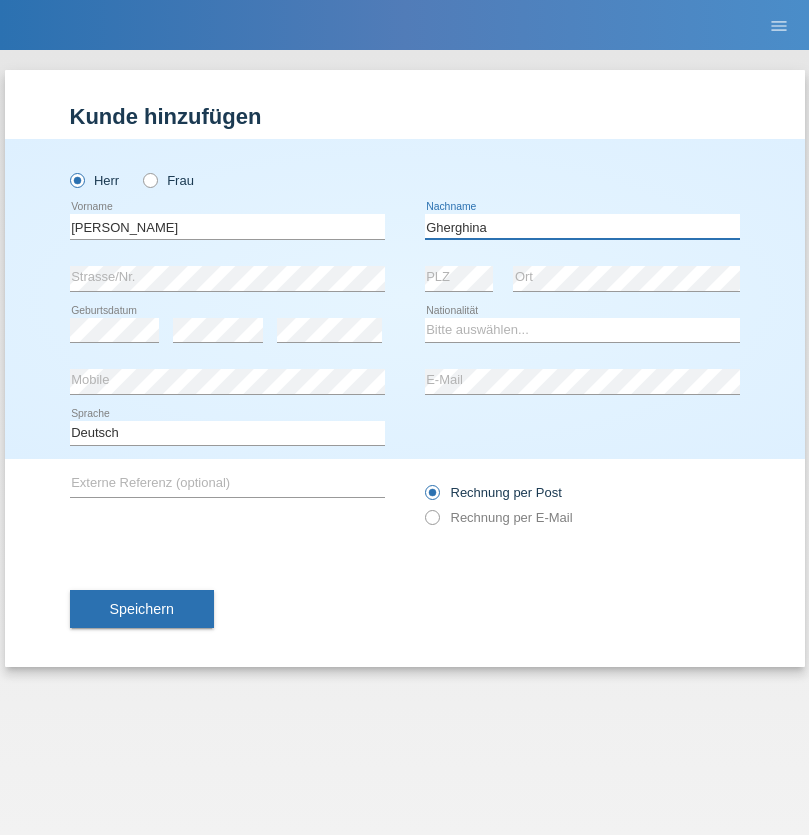 type on "Gherghina" 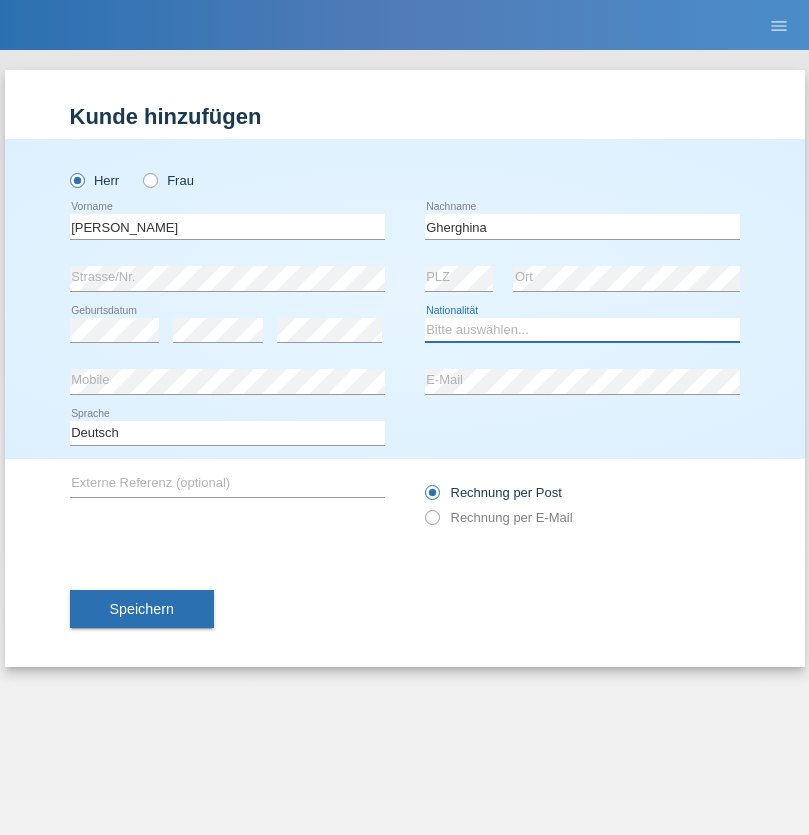 select on "RO" 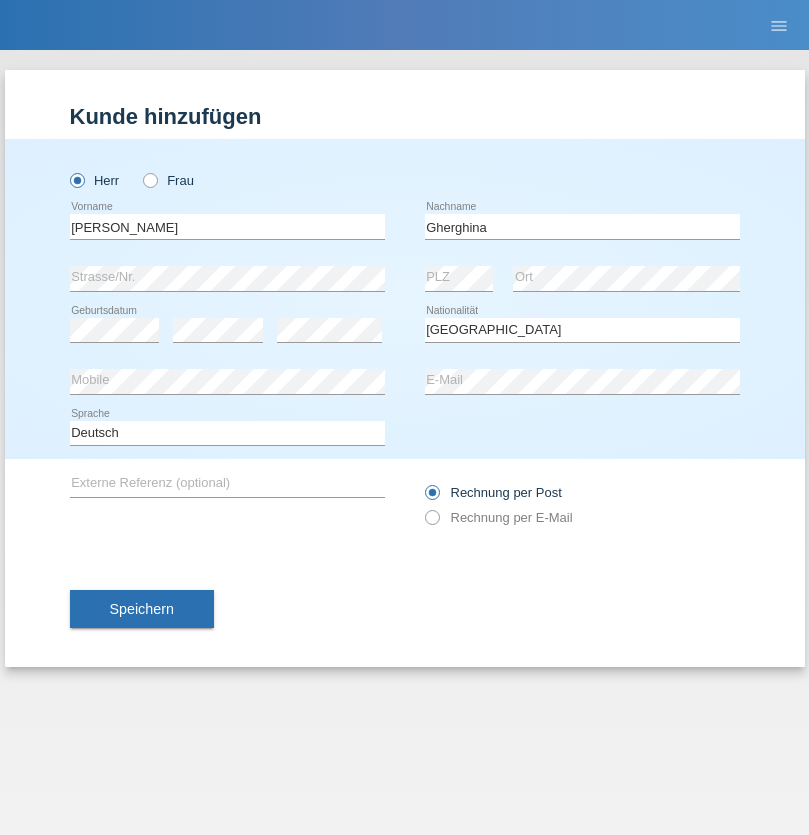 select on "C" 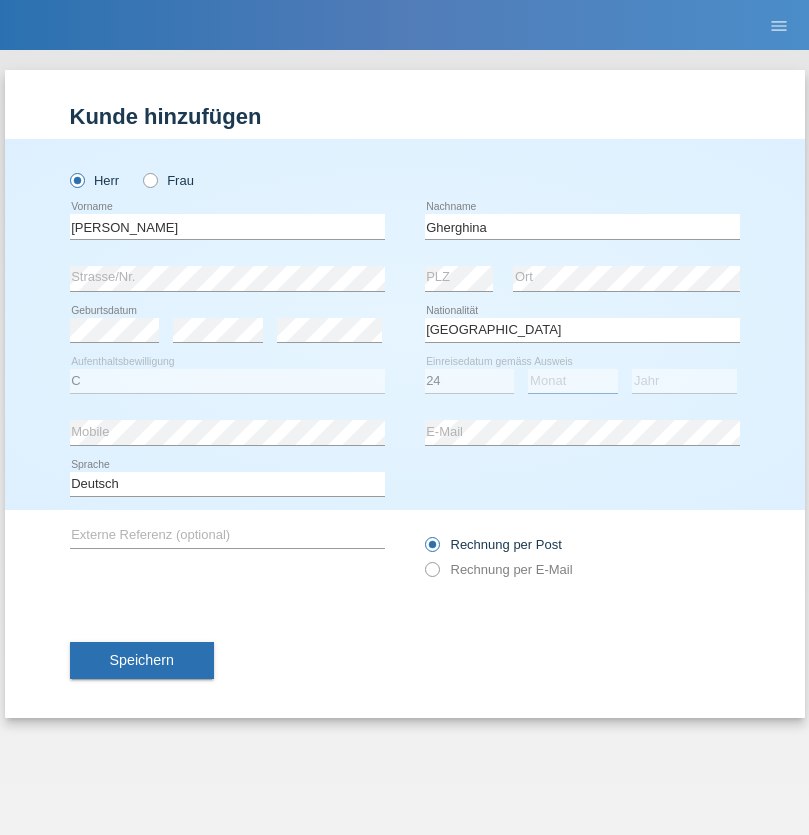 select on "12" 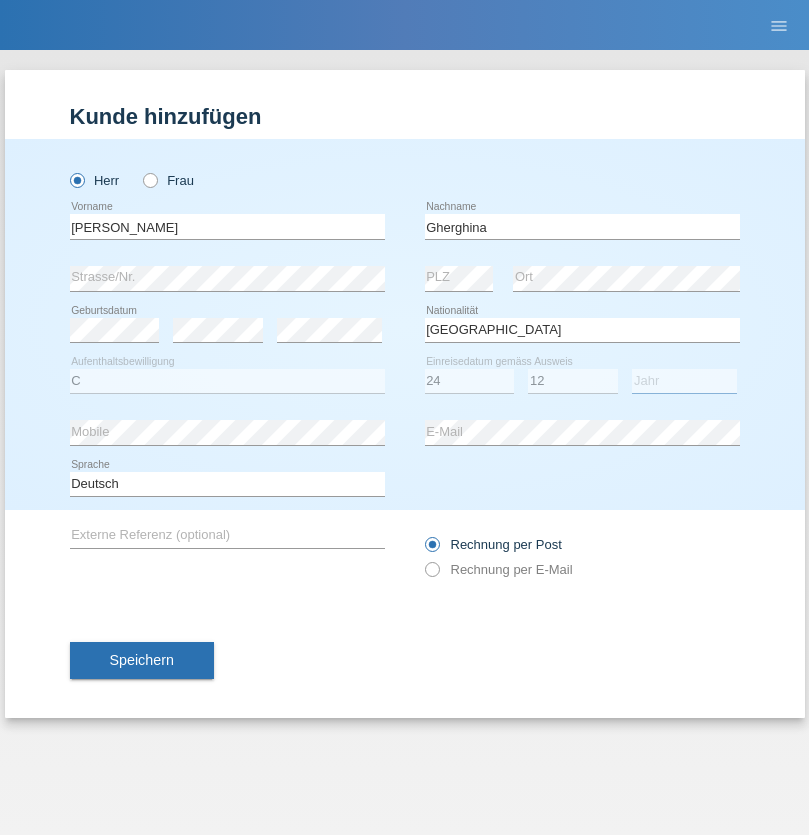 select on "2021" 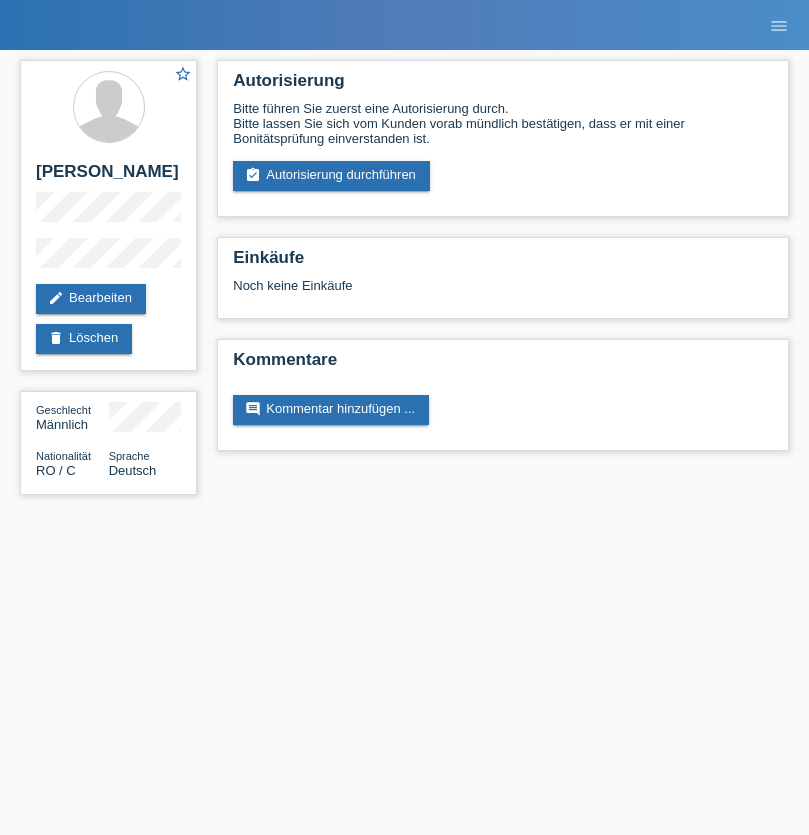 scroll, scrollTop: 0, scrollLeft: 0, axis: both 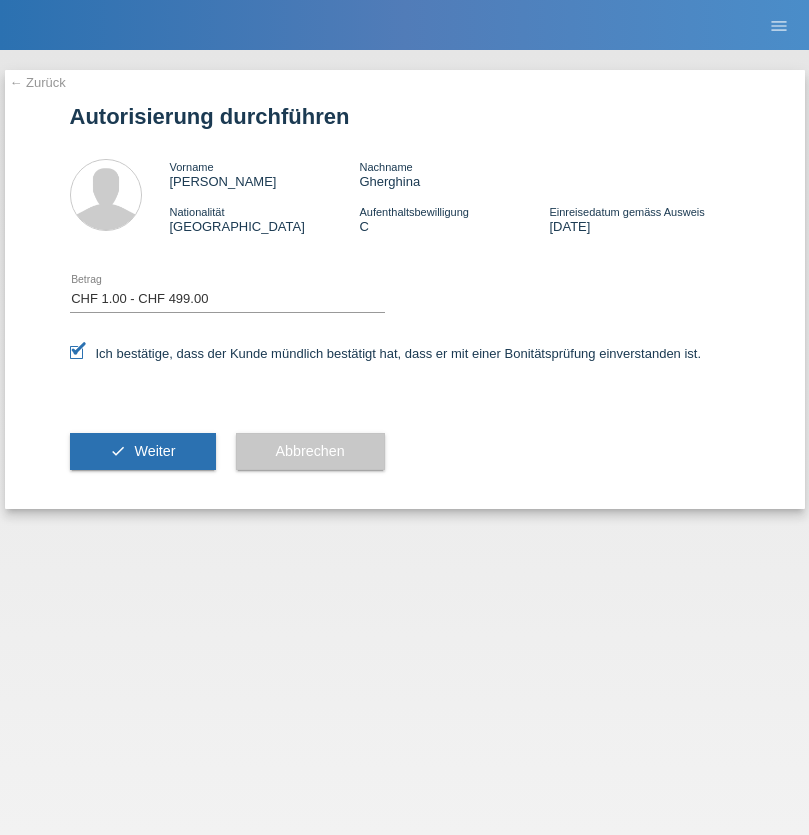 select on "1" 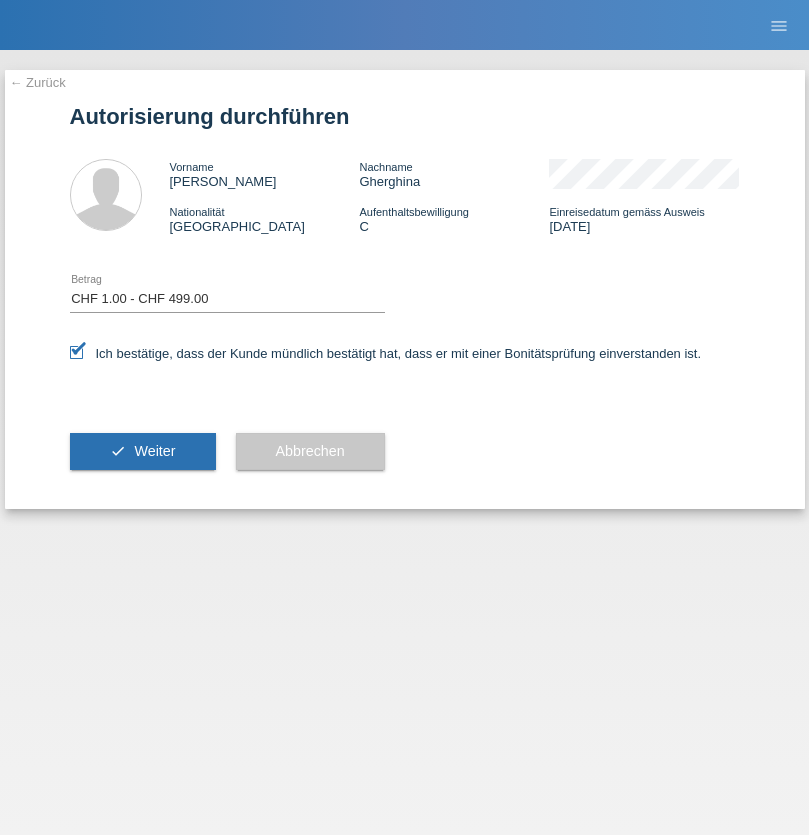 scroll, scrollTop: 0, scrollLeft: 0, axis: both 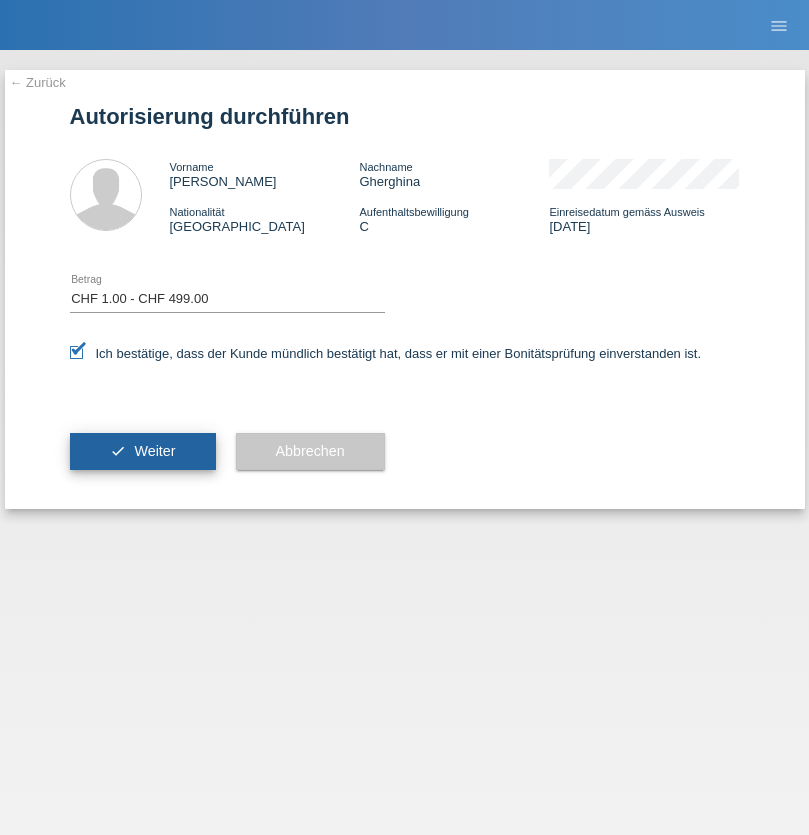 click on "Weiter" at bounding box center (154, 451) 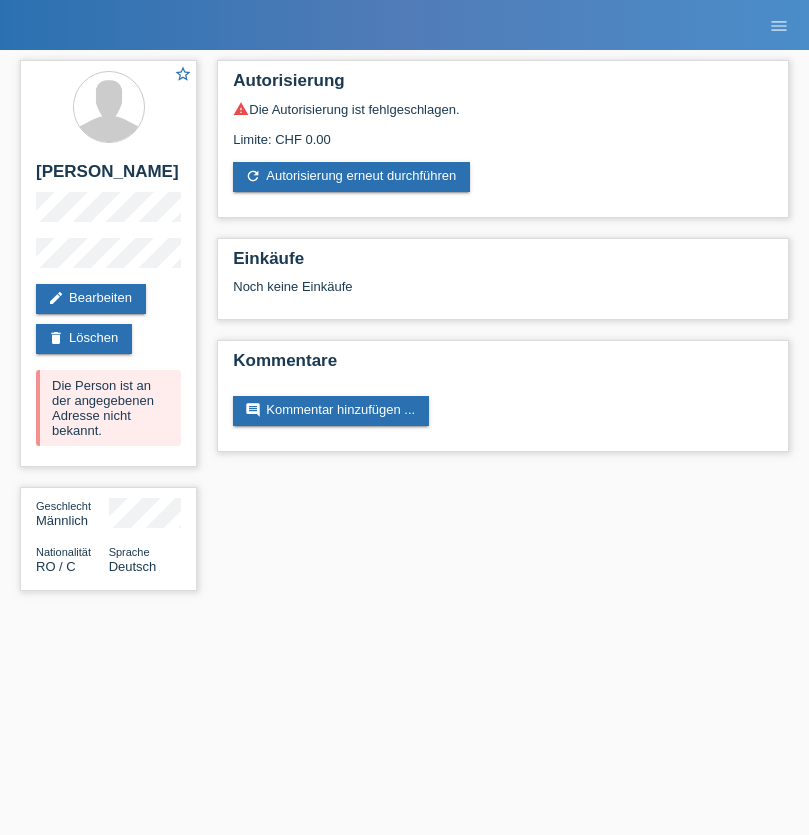 scroll, scrollTop: 0, scrollLeft: 0, axis: both 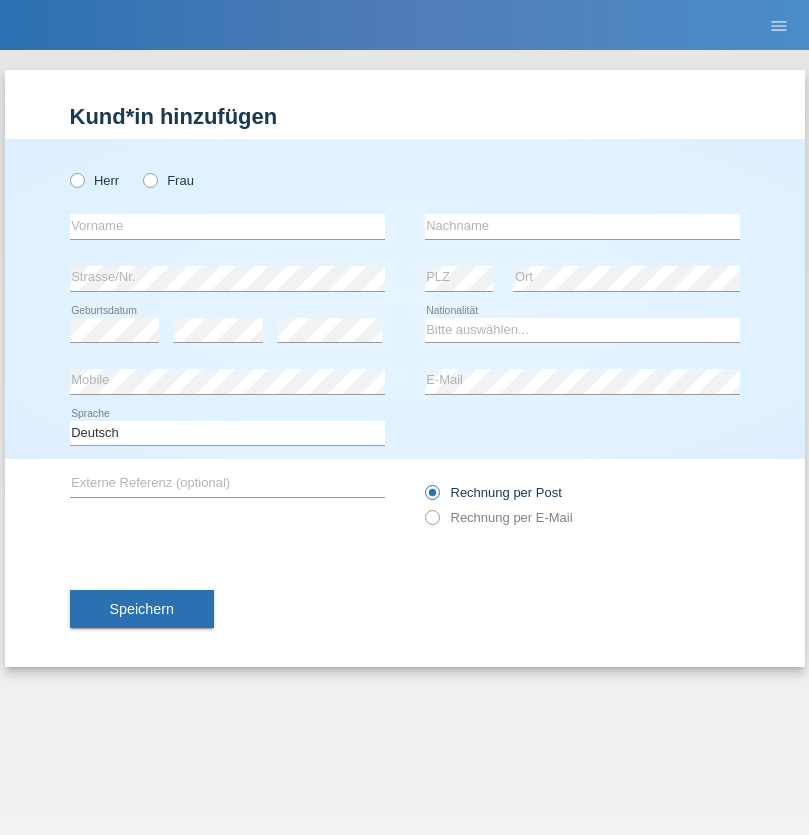 radio on "true" 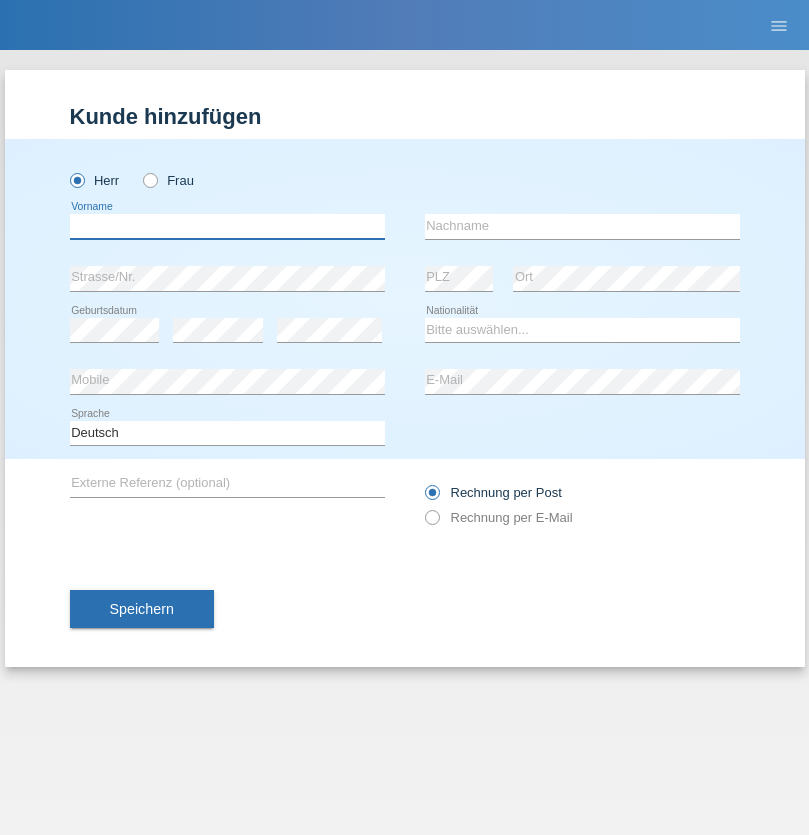 click at bounding box center [227, 226] 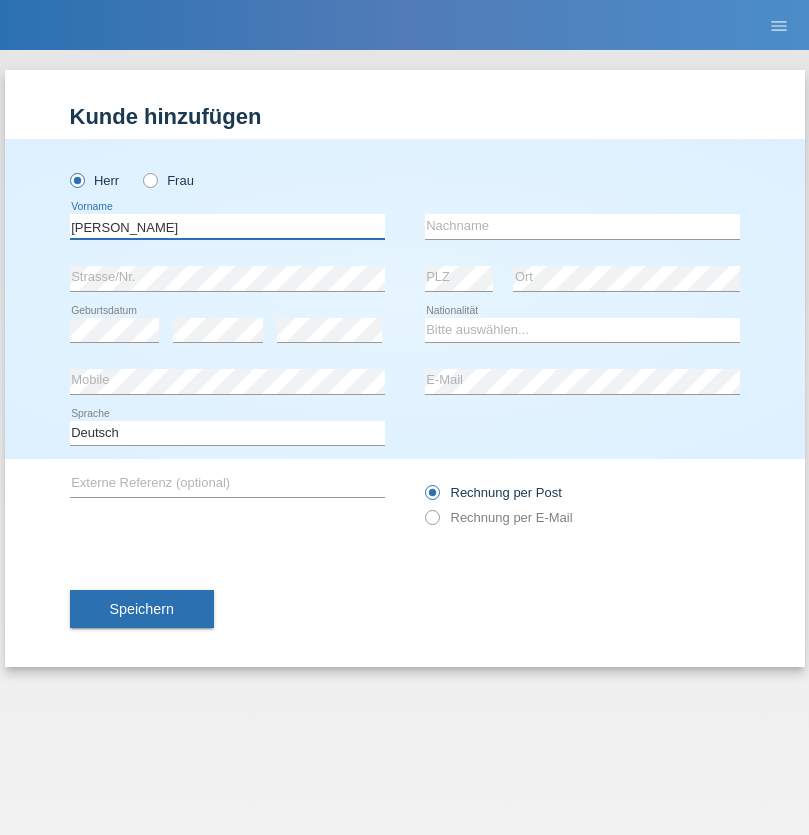 type on "[PERSON_NAME]" 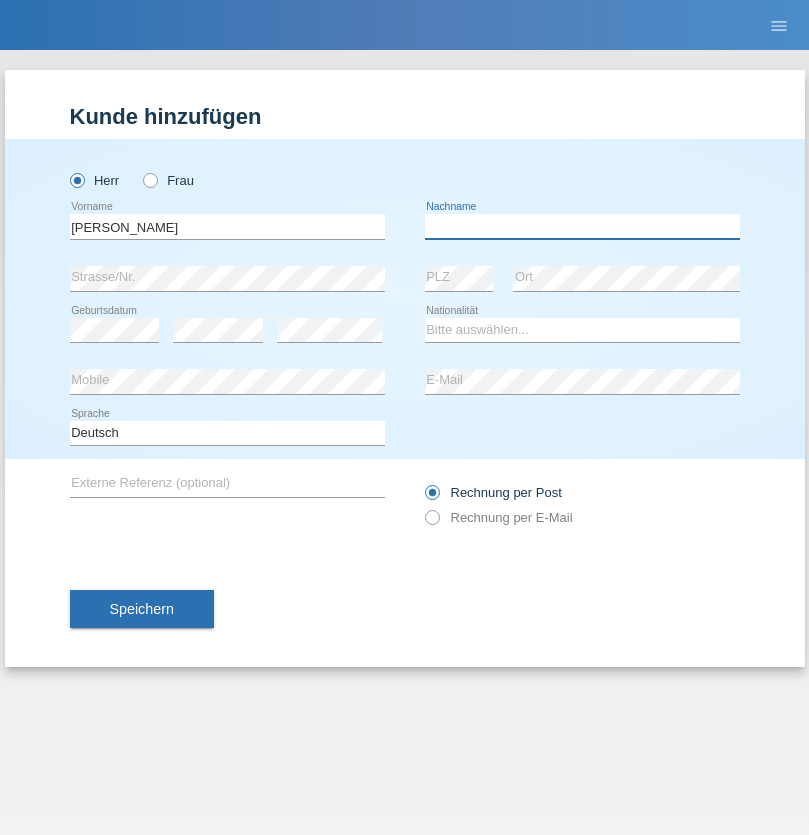click at bounding box center (582, 226) 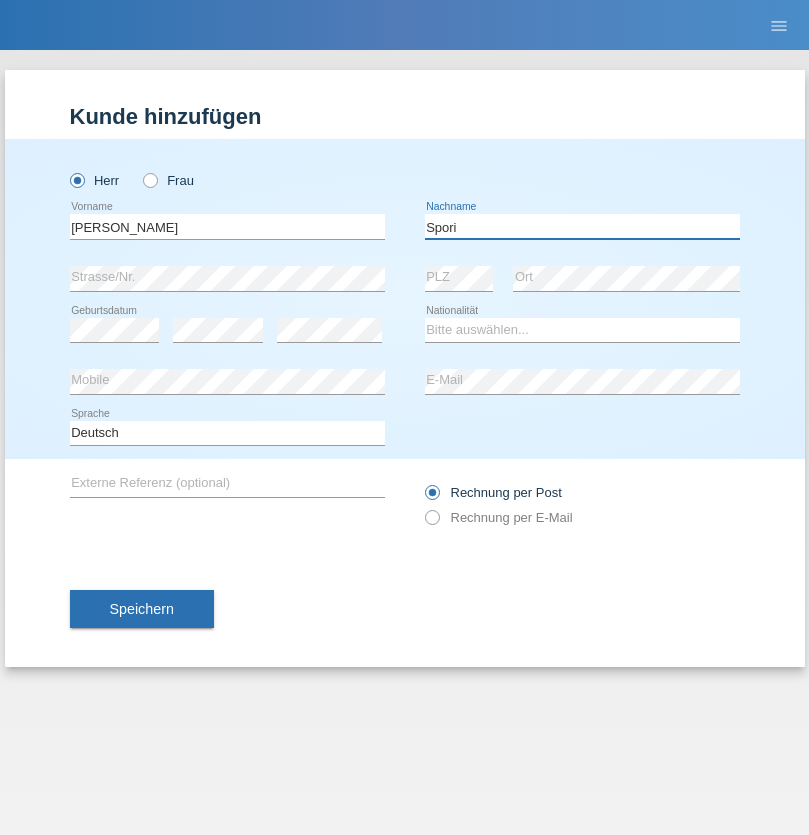 type on "Spori" 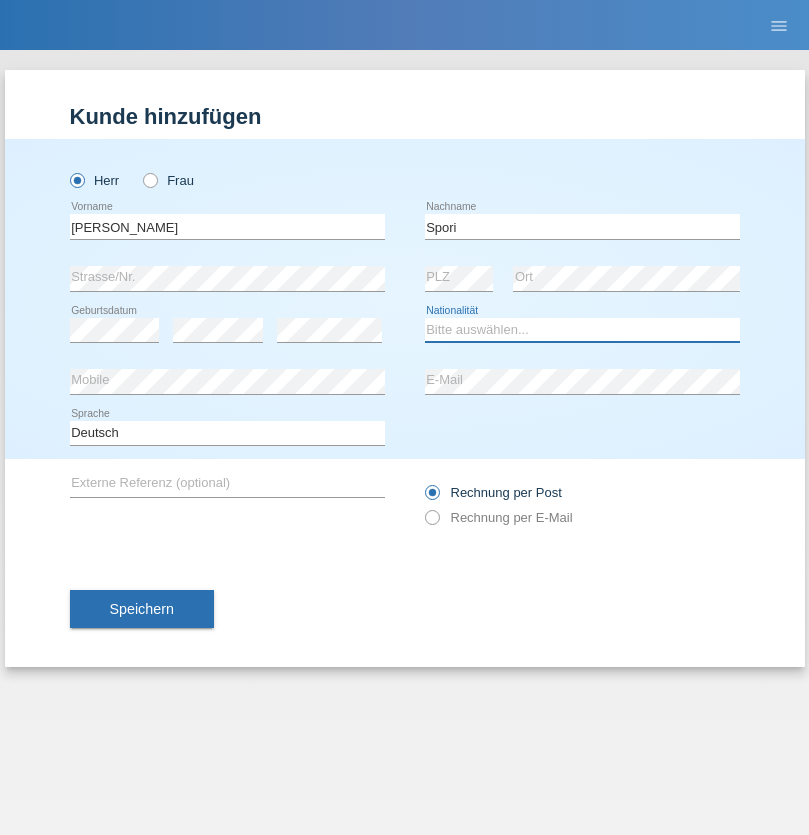 select on "CH" 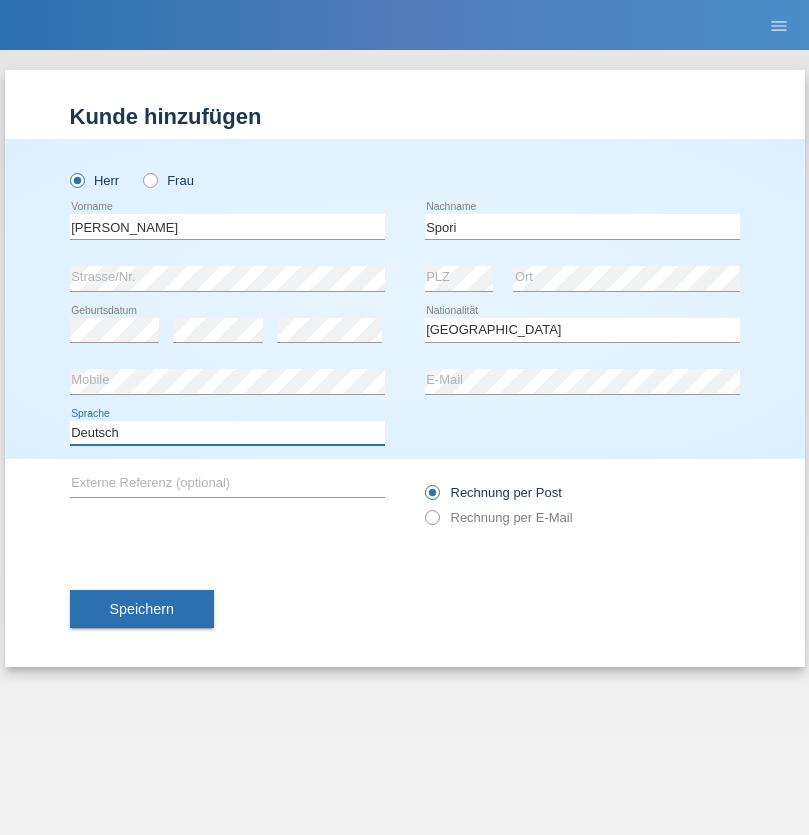 select on "en" 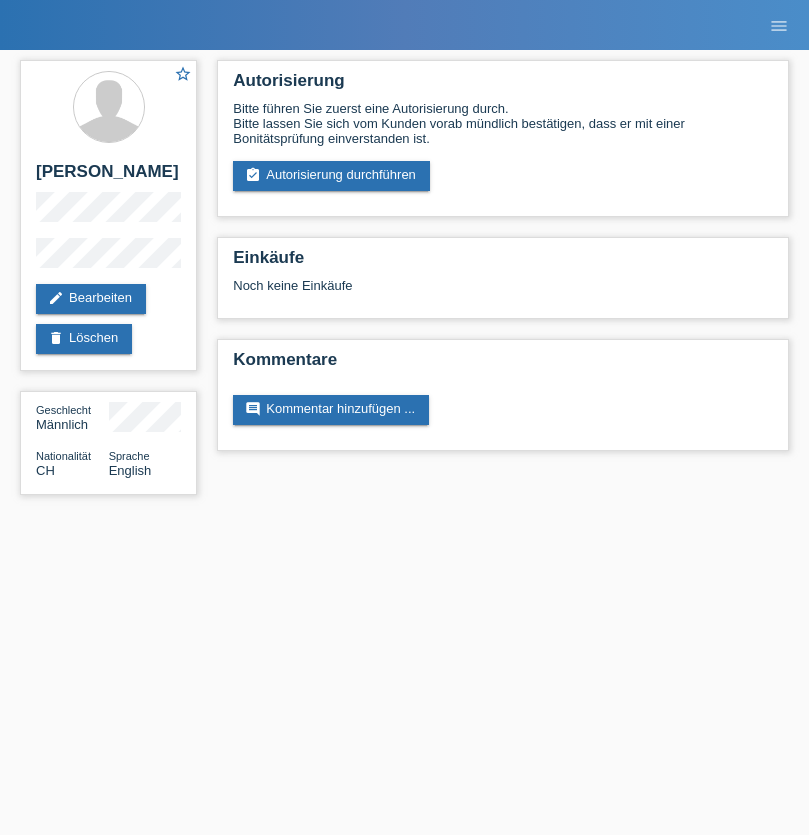 scroll, scrollTop: 0, scrollLeft: 0, axis: both 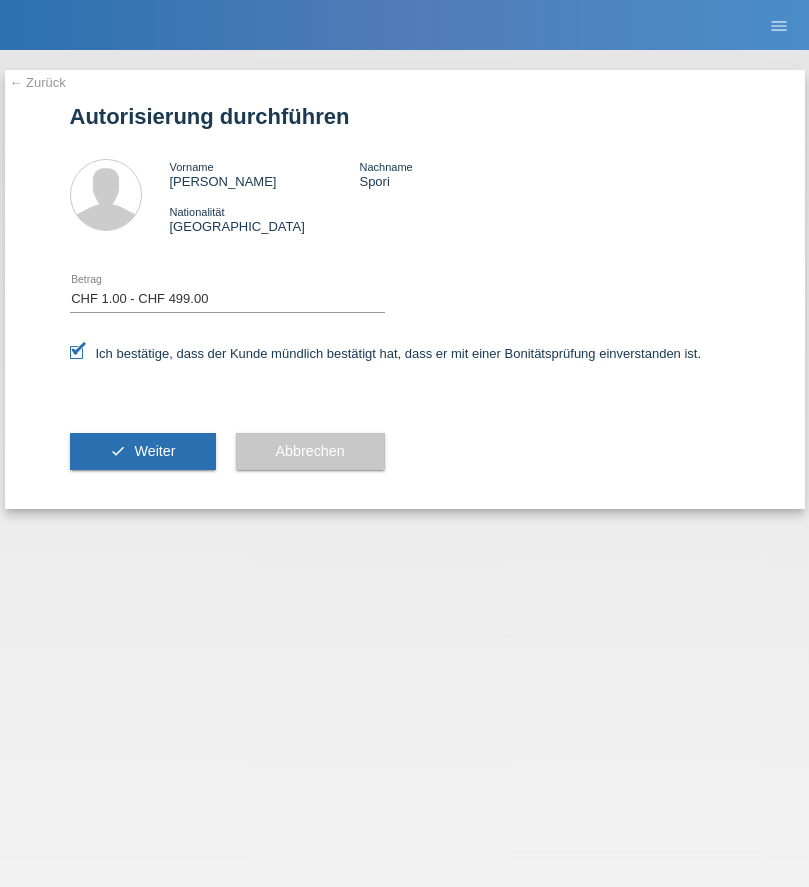 select on "1" 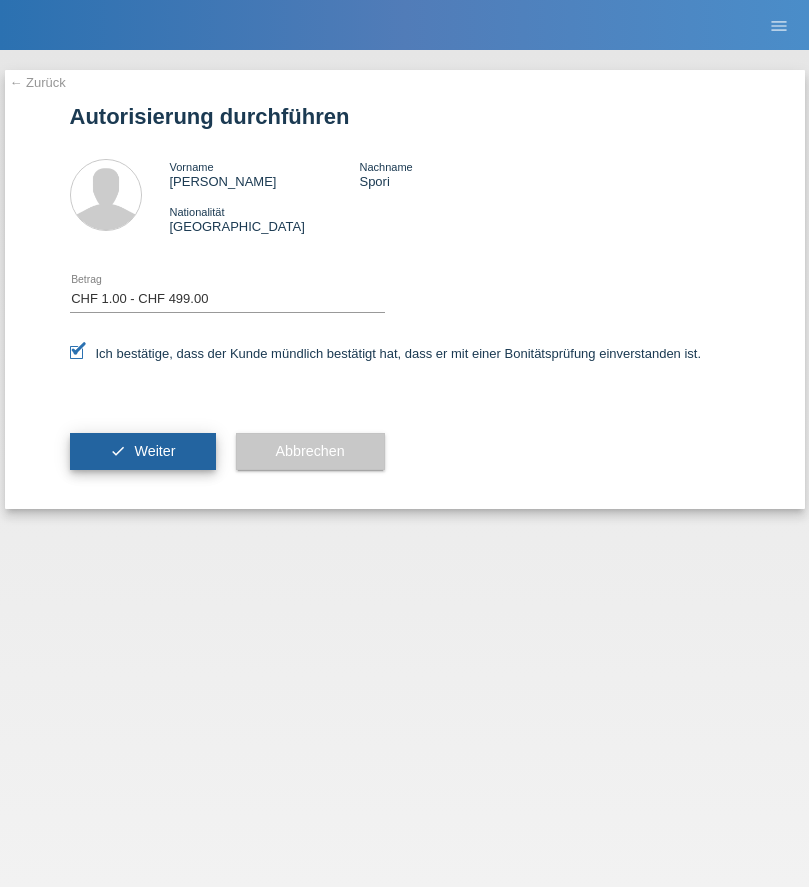click on "Weiter" at bounding box center [154, 451] 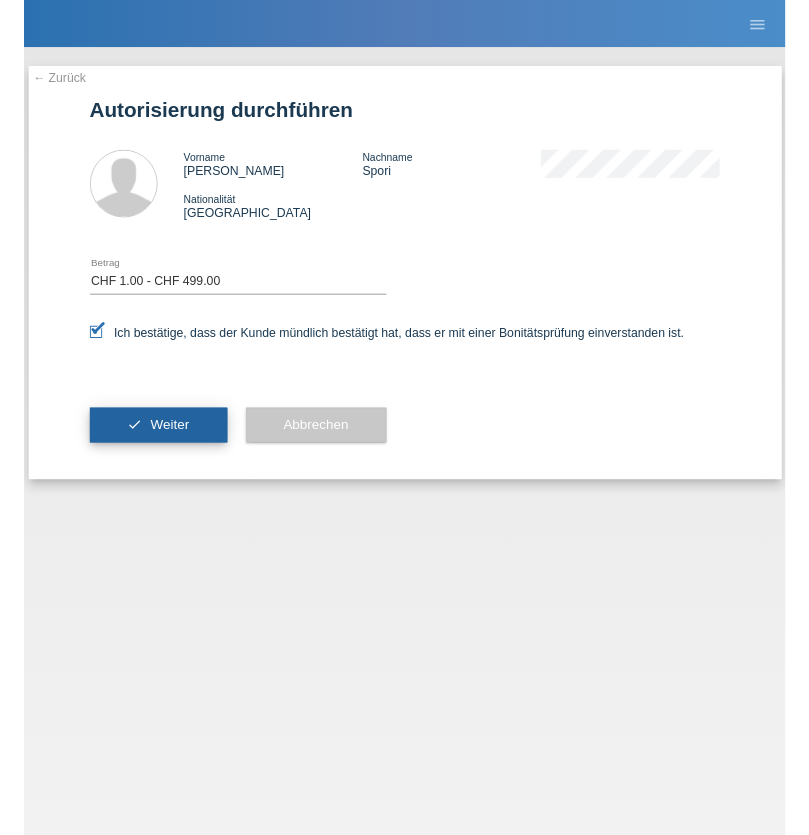 scroll, scrollTop: 0, scrollLeft: 0, axis: both 